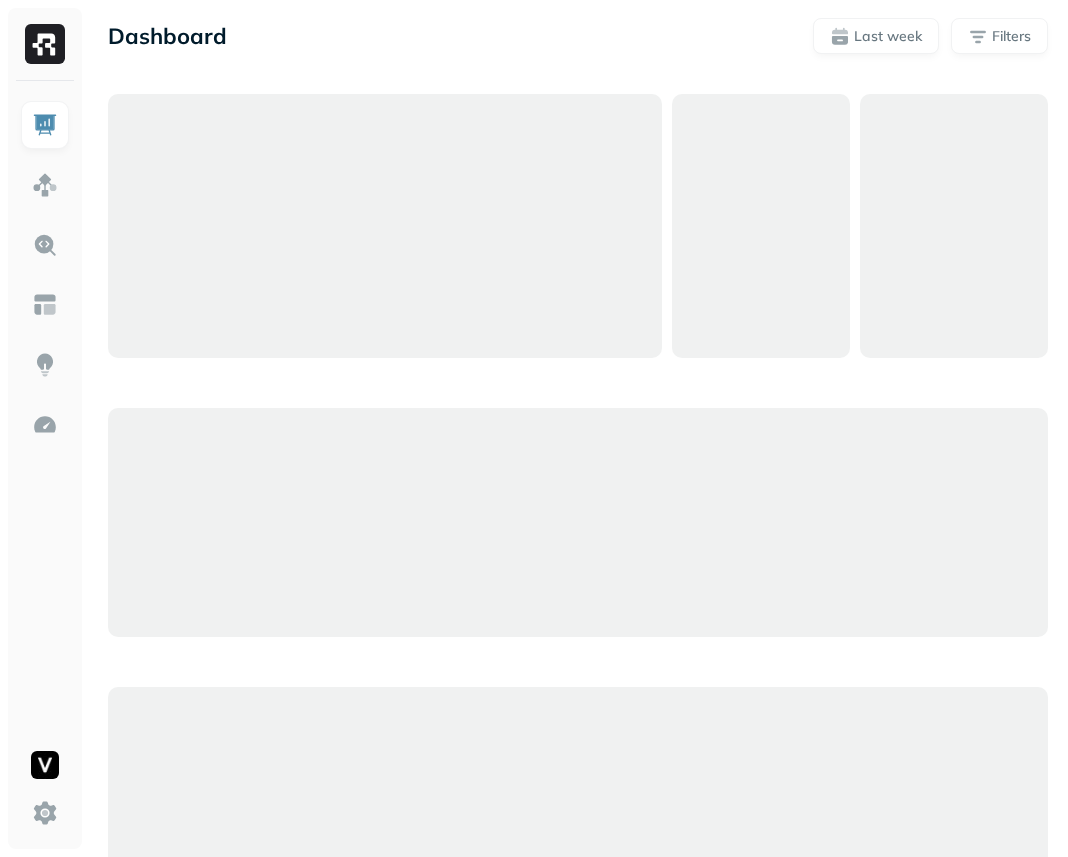scroll, scrollTop: 0, scrollLeft: 0, axis: both 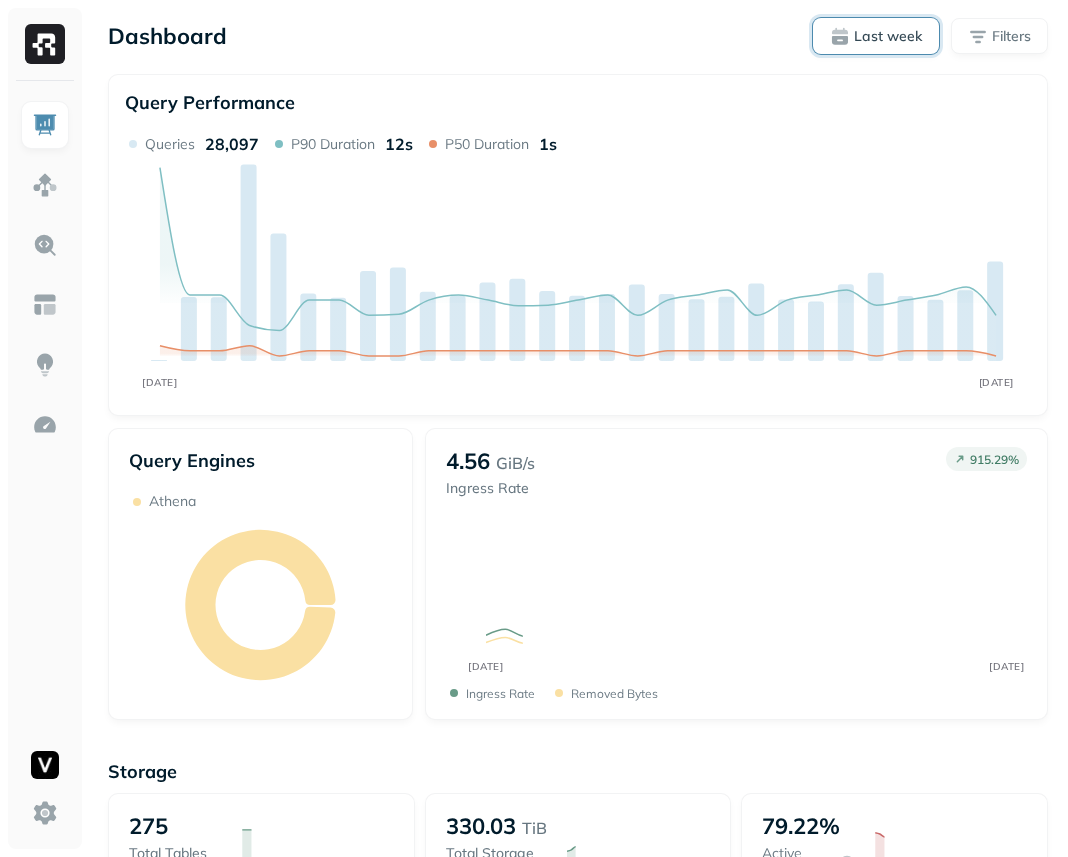 click on "Last week" at bounding box center (888, 36) 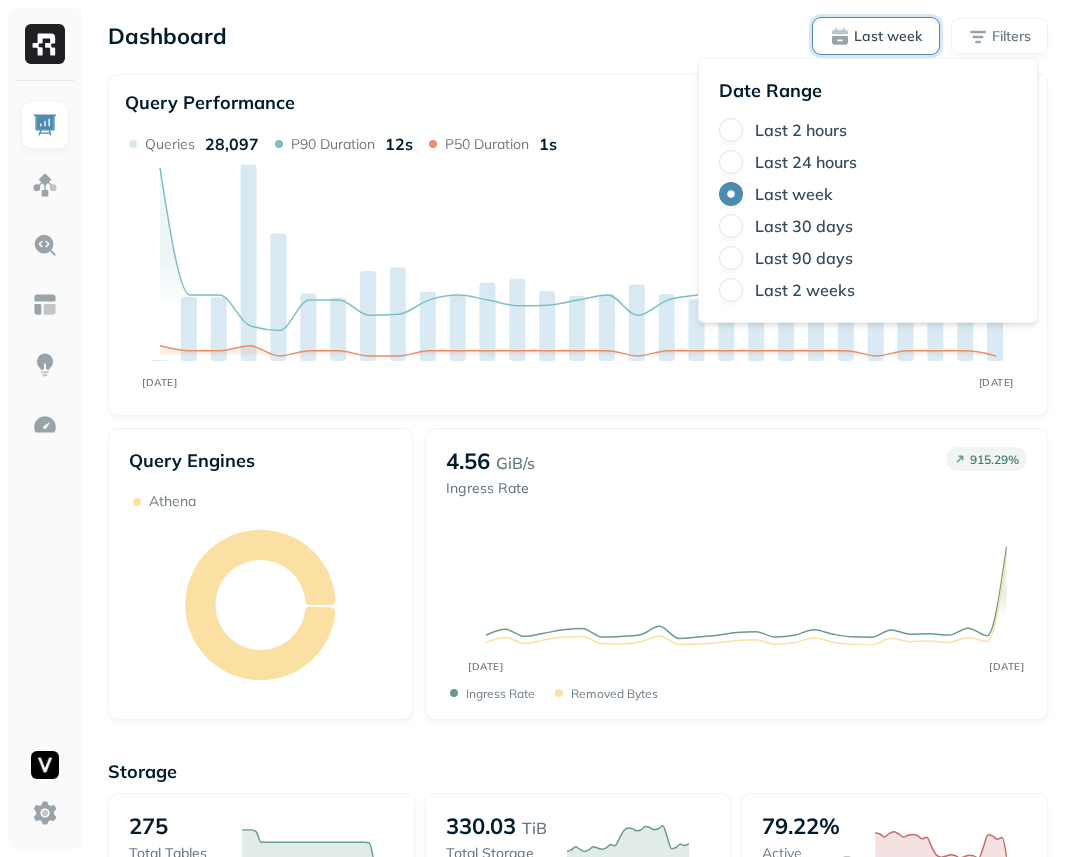 click on "Last week" at bounding box center [888, 36] 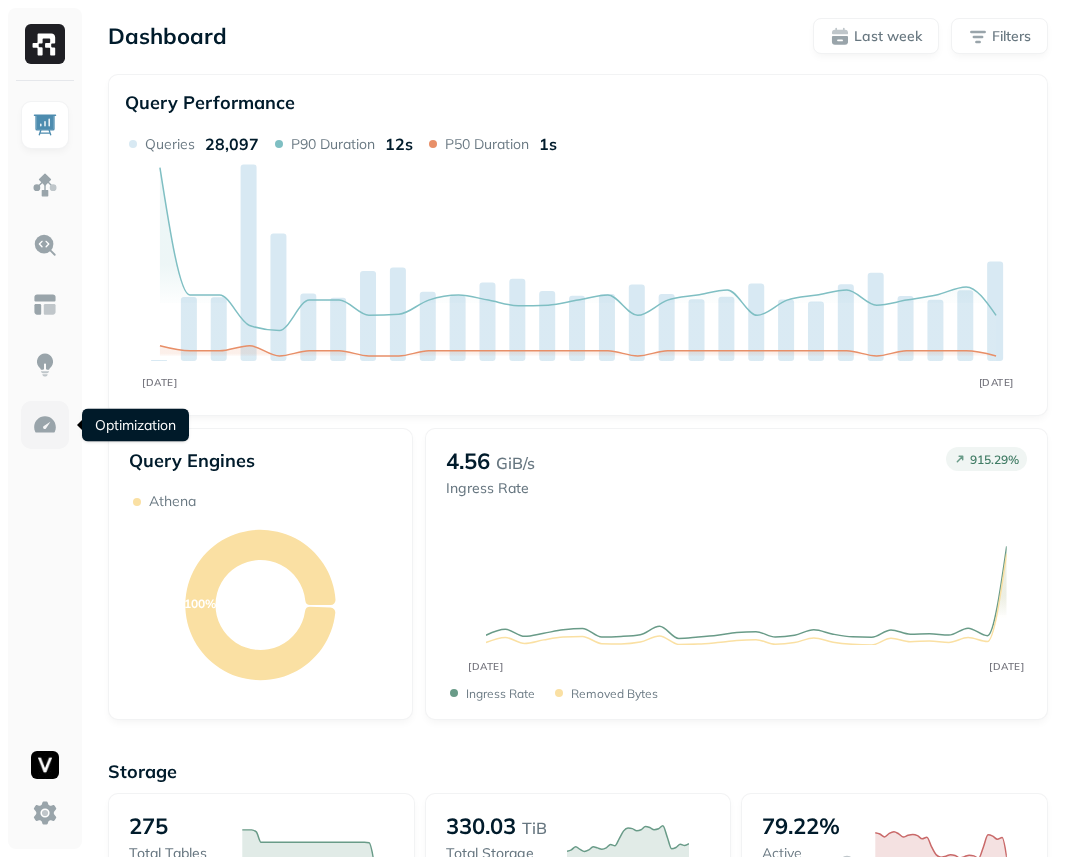 click at bounding box center (45, 425) 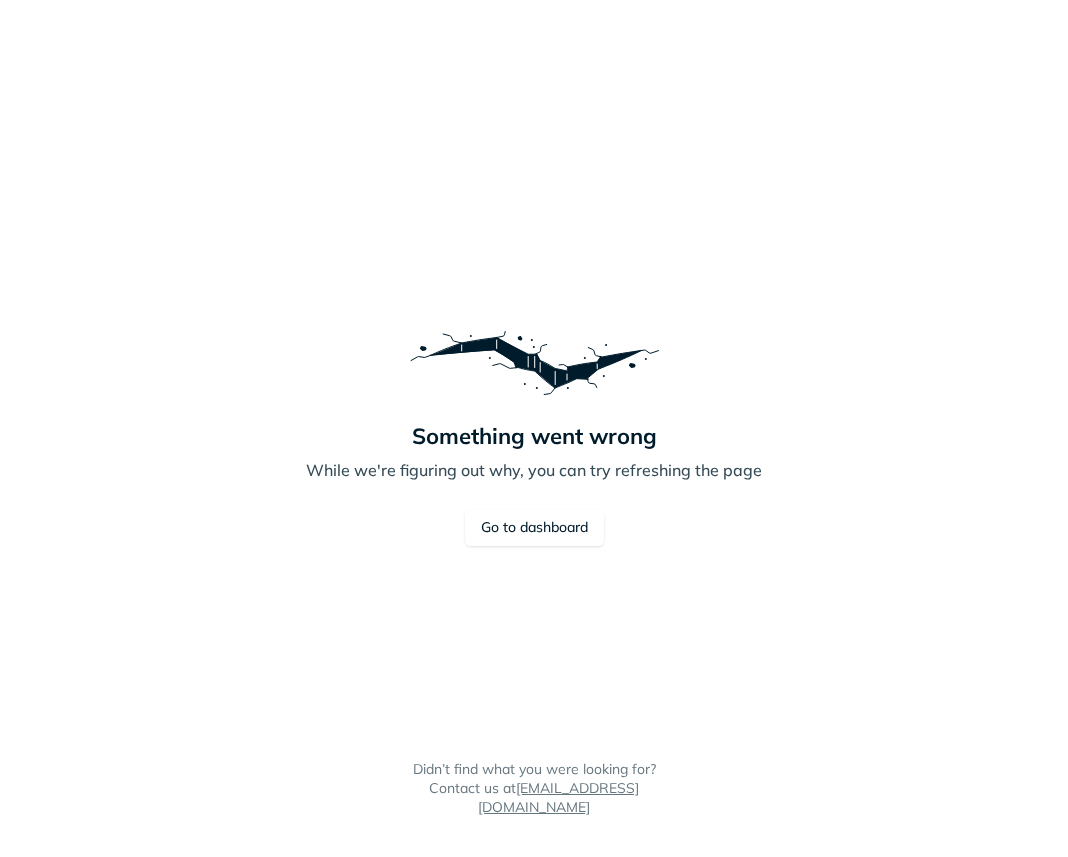 click on "Go to dashboard" at bounding box center (534, 528) 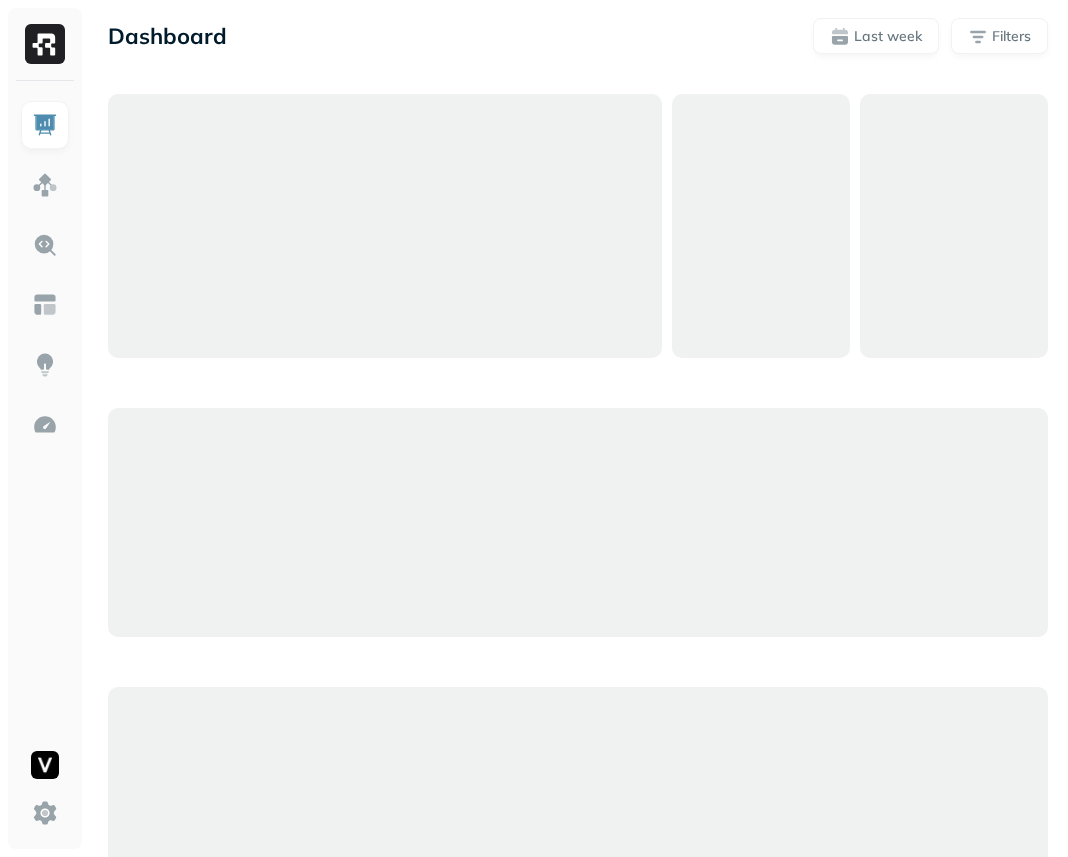scroll, scrollTop: 0, scrollLeft: 0, axis: both 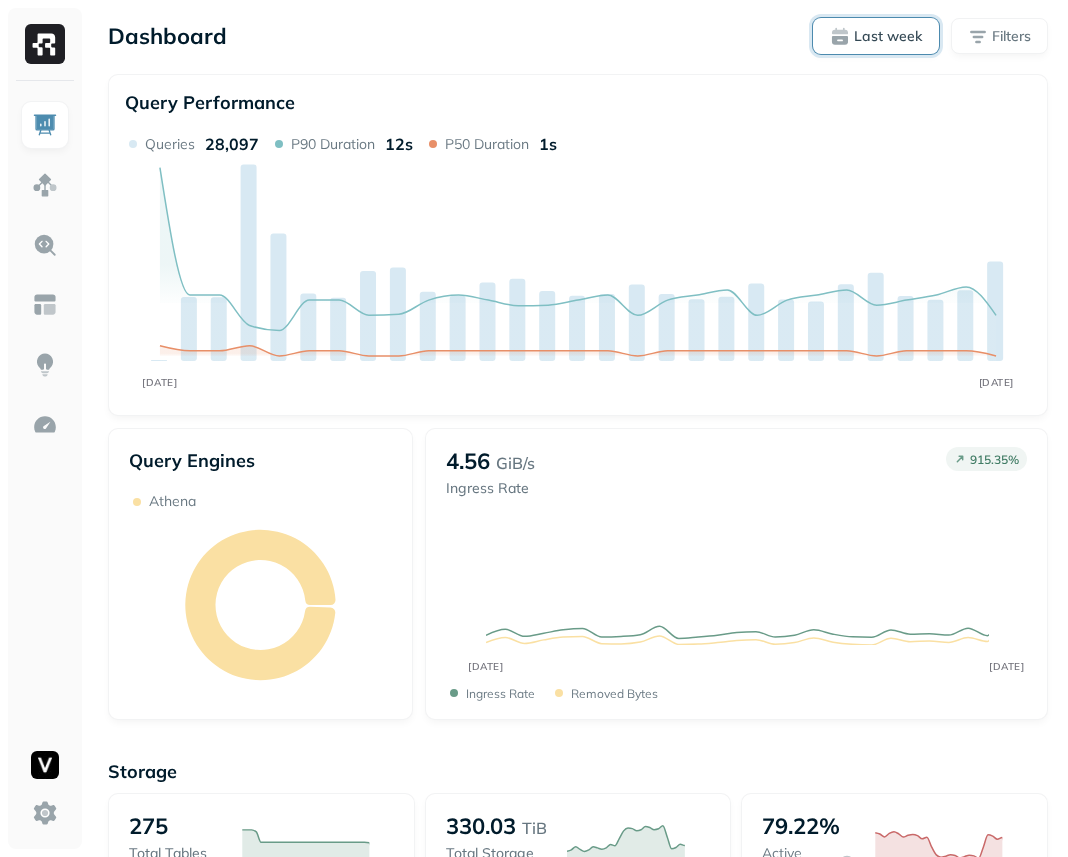 click on "Last week" at bounding box center [876, 36] 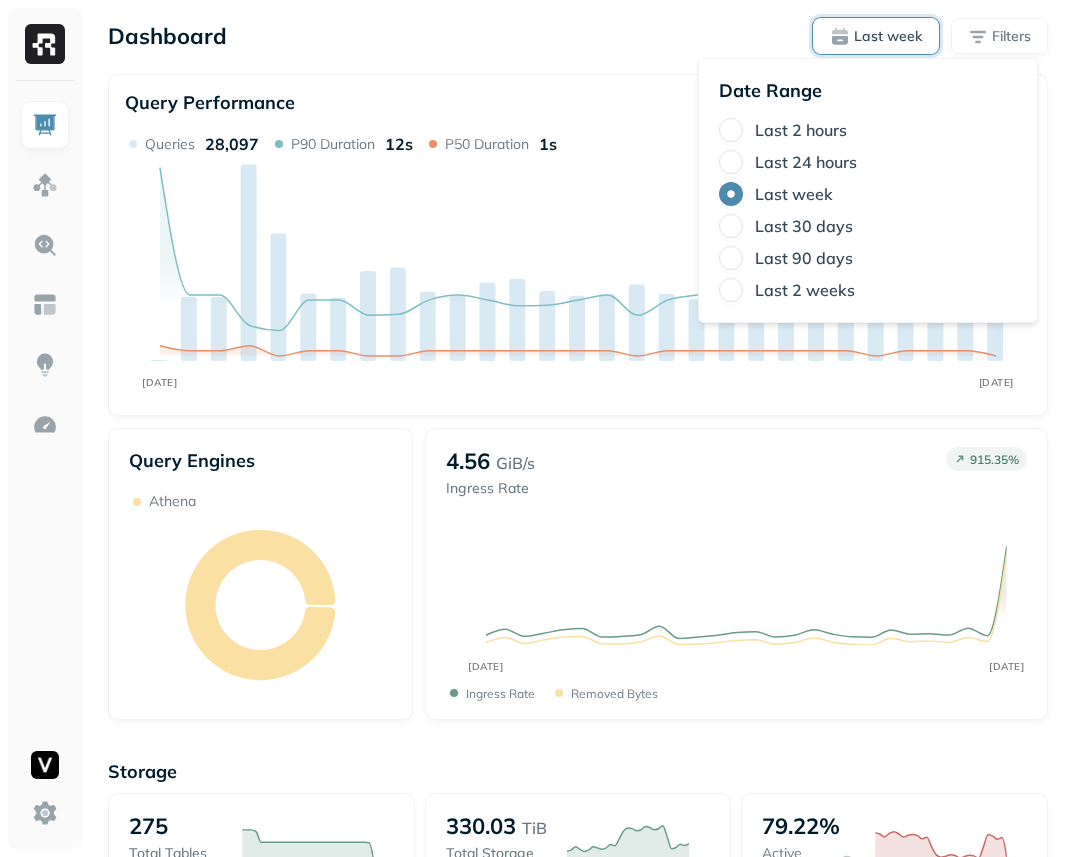 click on "Last week" at bounding box center [876, 36] 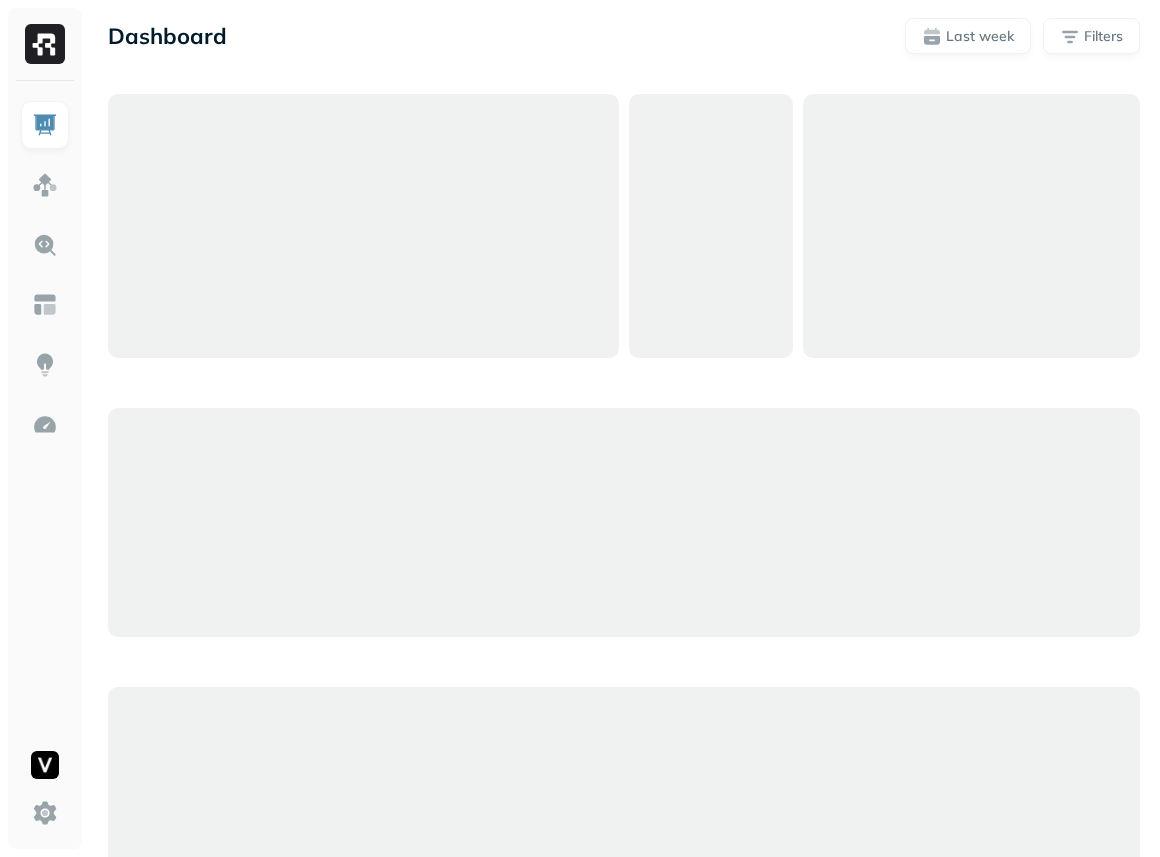 scroll, scrollTop: 0, scrollLeft: 0, axis: both 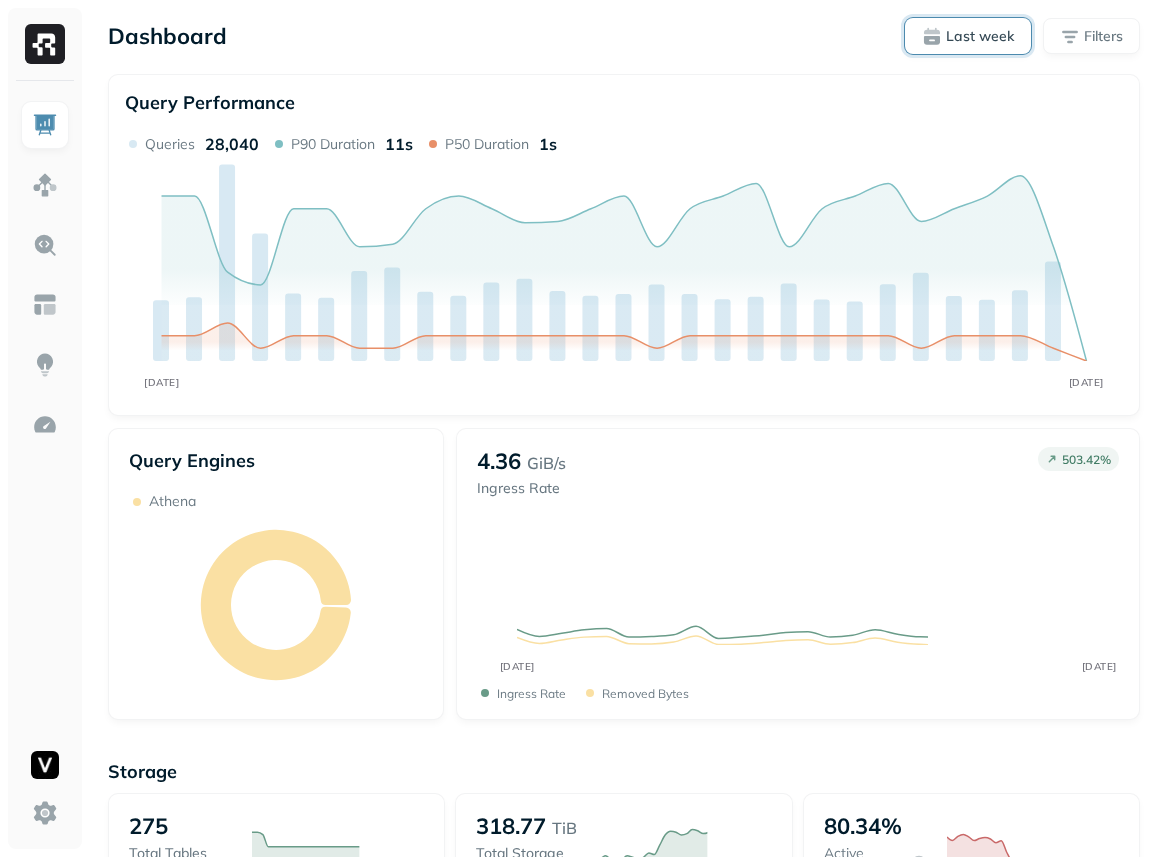 click on "Last week" at bounding box center [968, 36] 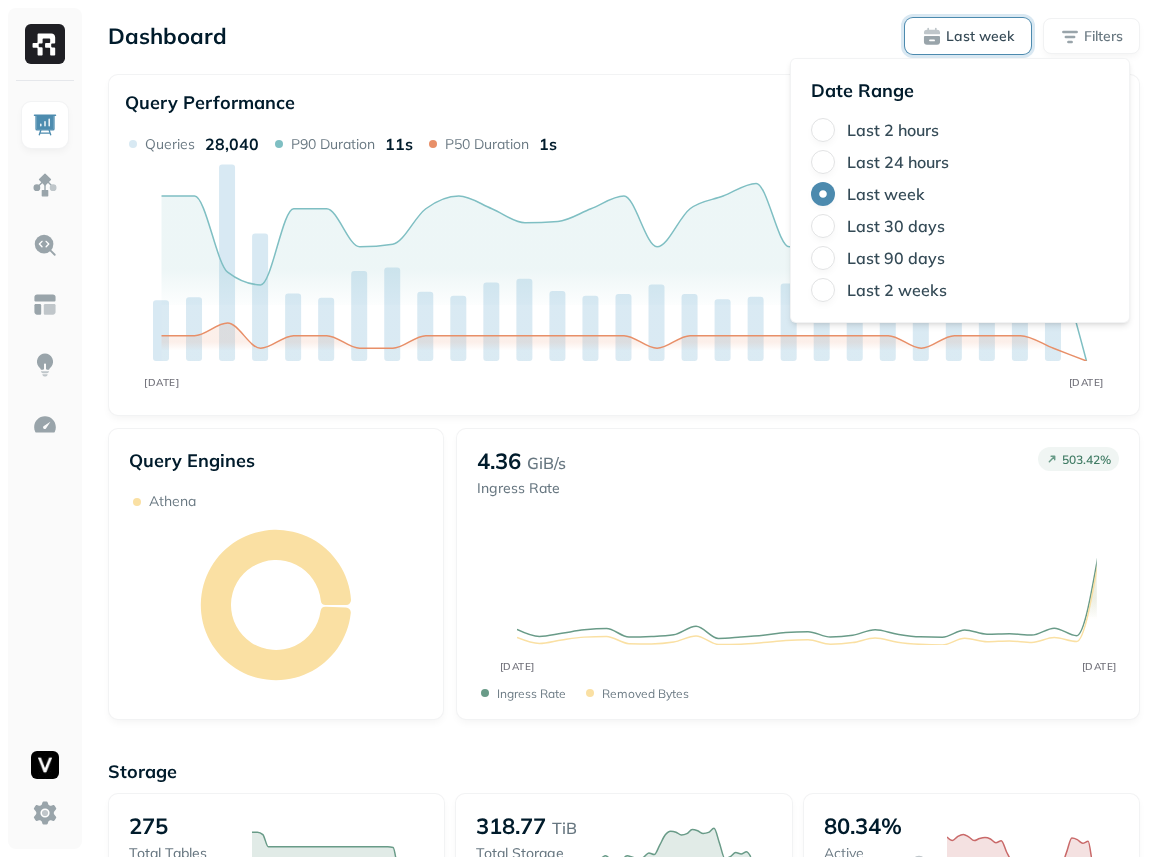 click on "Last week" at bounding box center [968, 36] 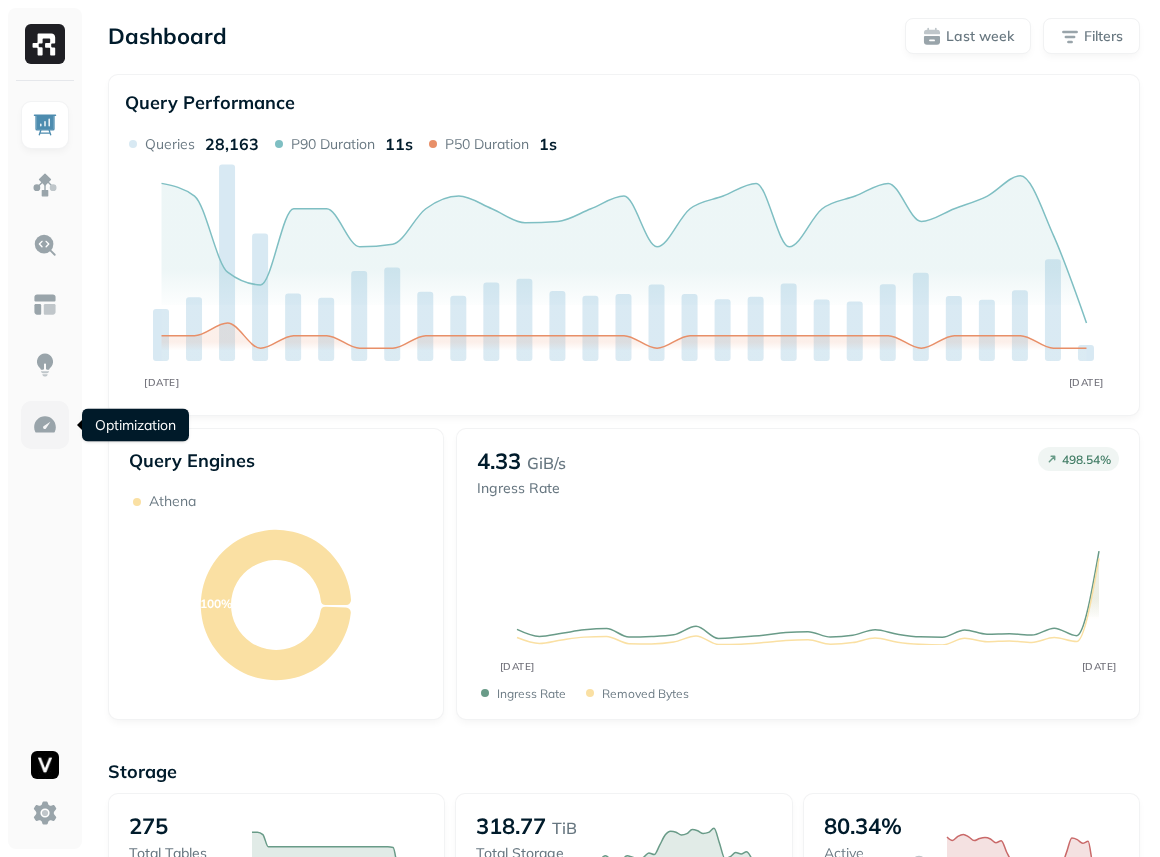 click at bounding box center [45, 425] 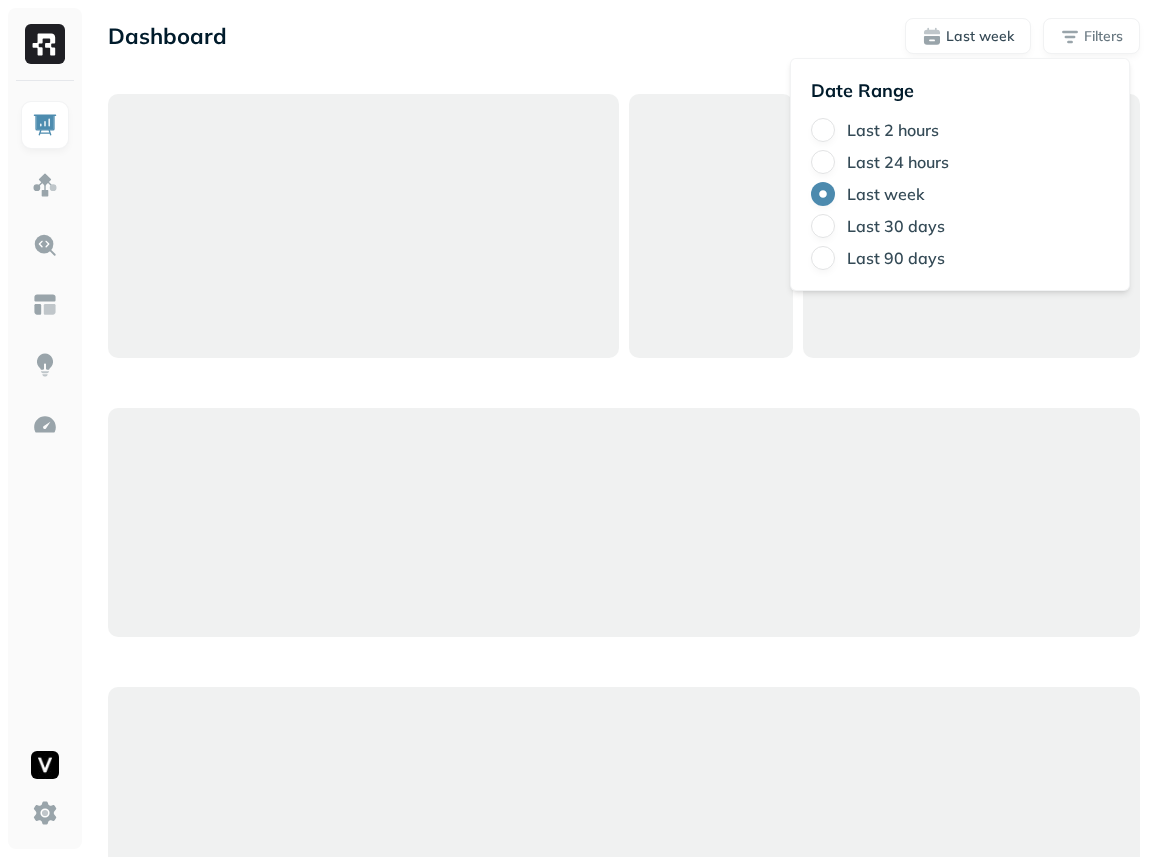 scroll, scrollTop: 0, scrollLeft: 0, axis: both 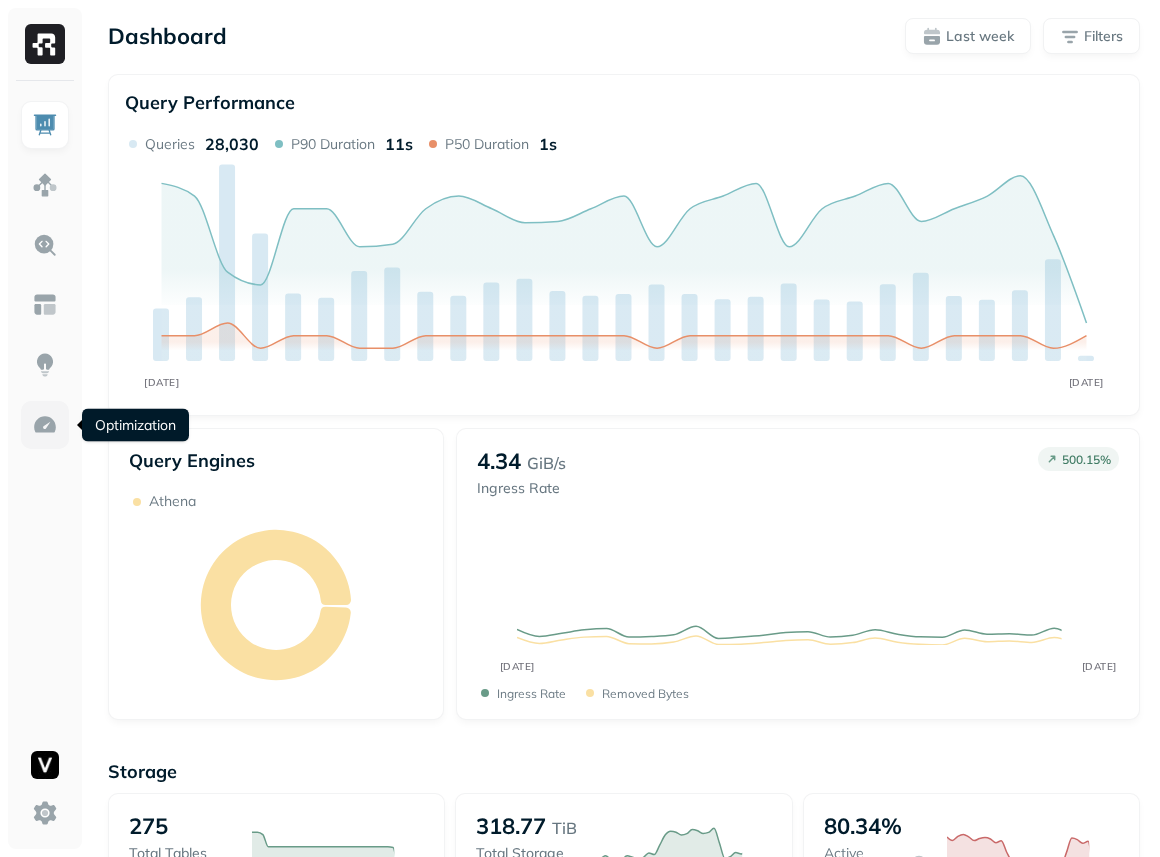 click at bounding box center (45, 425) 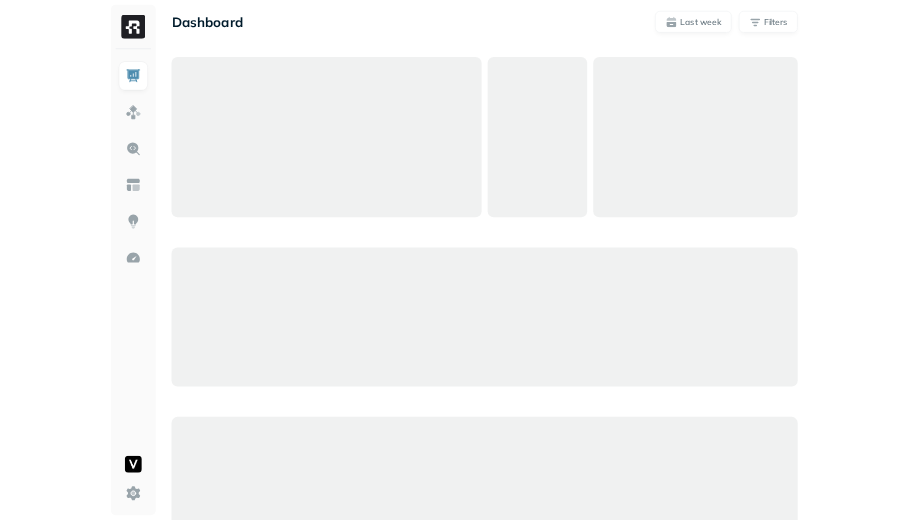 scroll, scrollTop: 0, scrollLeft: 0, axis: both 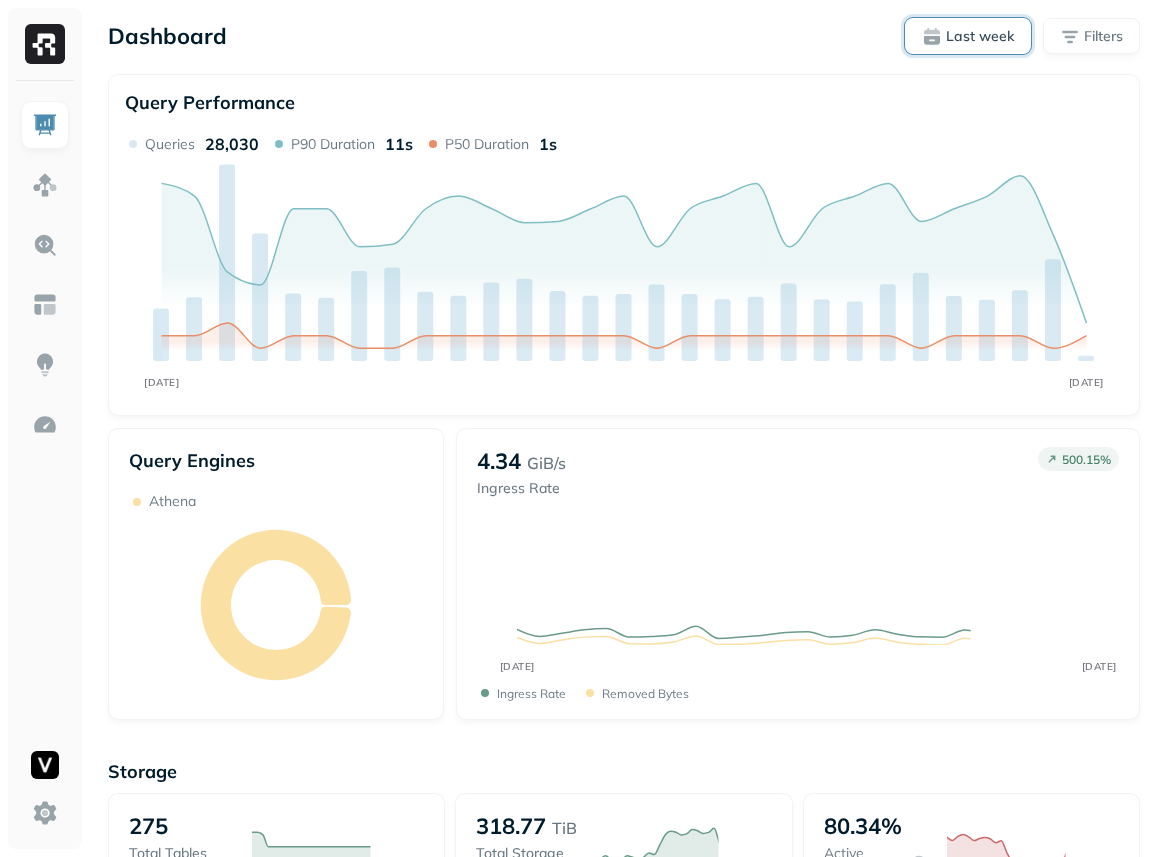 click on "Last week" at bounding box center [980, 36] 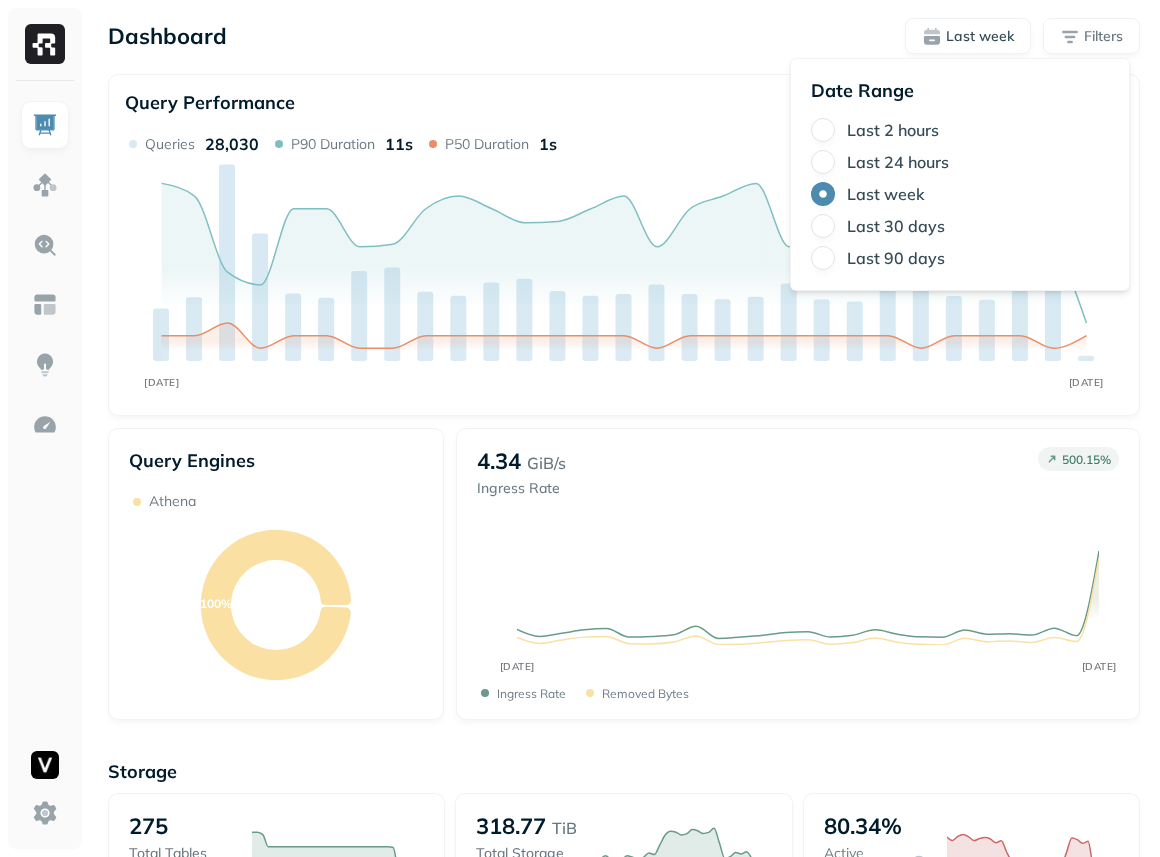 click on "Dashboard Last week Filters" at bounding box center (624, 36) 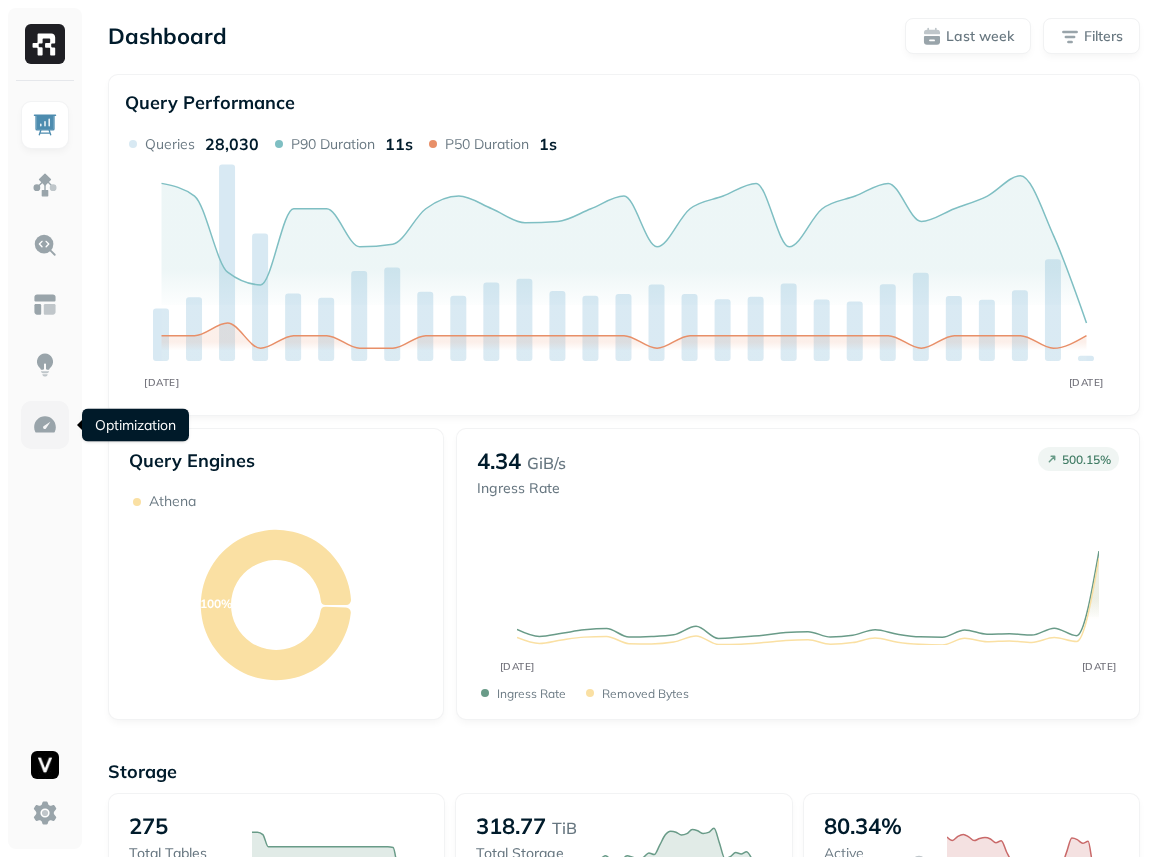 click at bounding box center (45, 425) 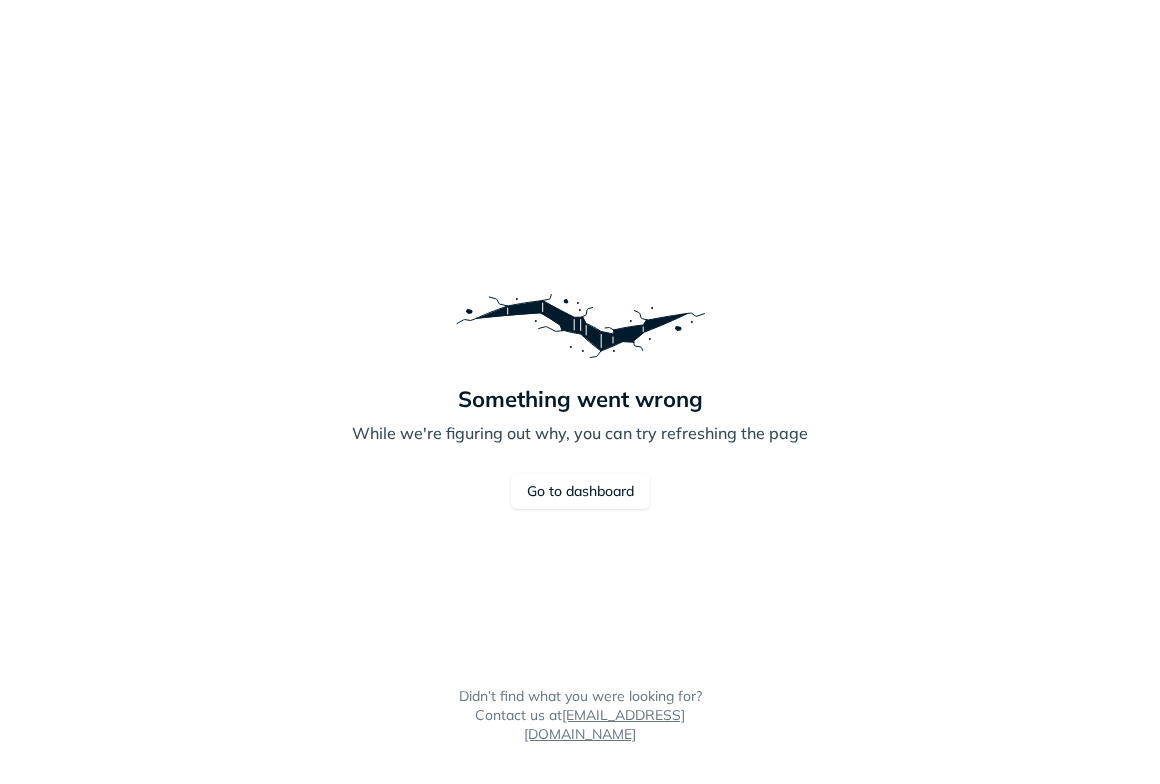 click on "Something went wrong While we're figuring out why, you can try refreshing the page Go to dashboard Didn’t find what you were looking for? Contact us at  support@ryft.io" at bounding box center [580, 392] 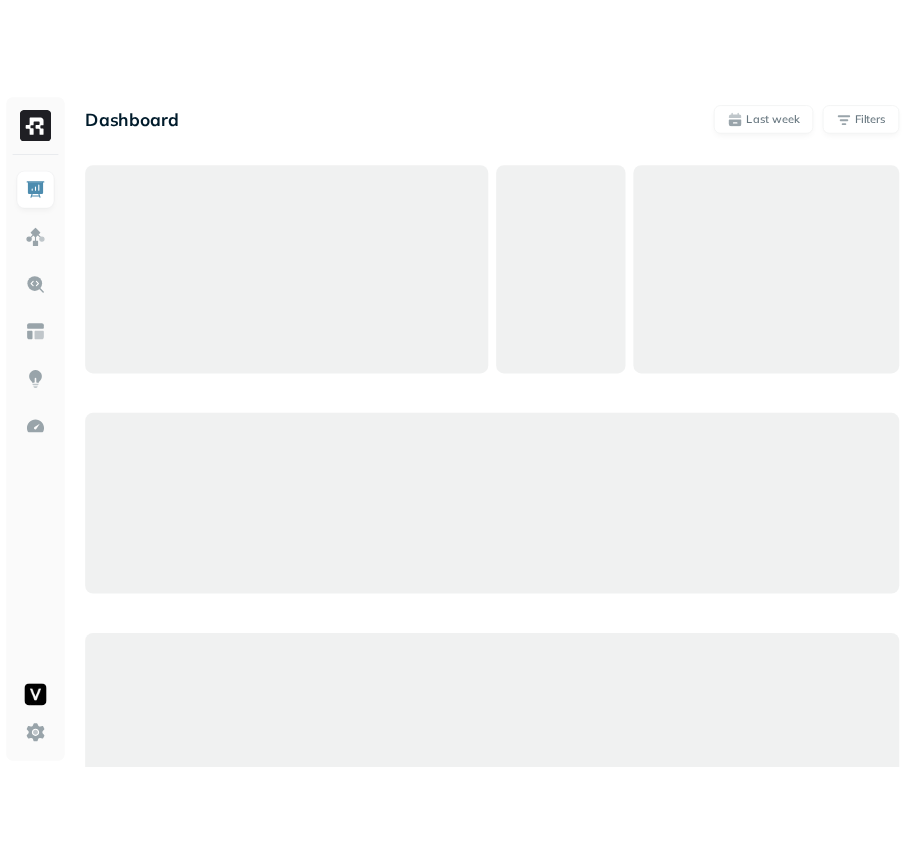 scroll, scrollTop: 0, scrollLeft: 0, axis: both 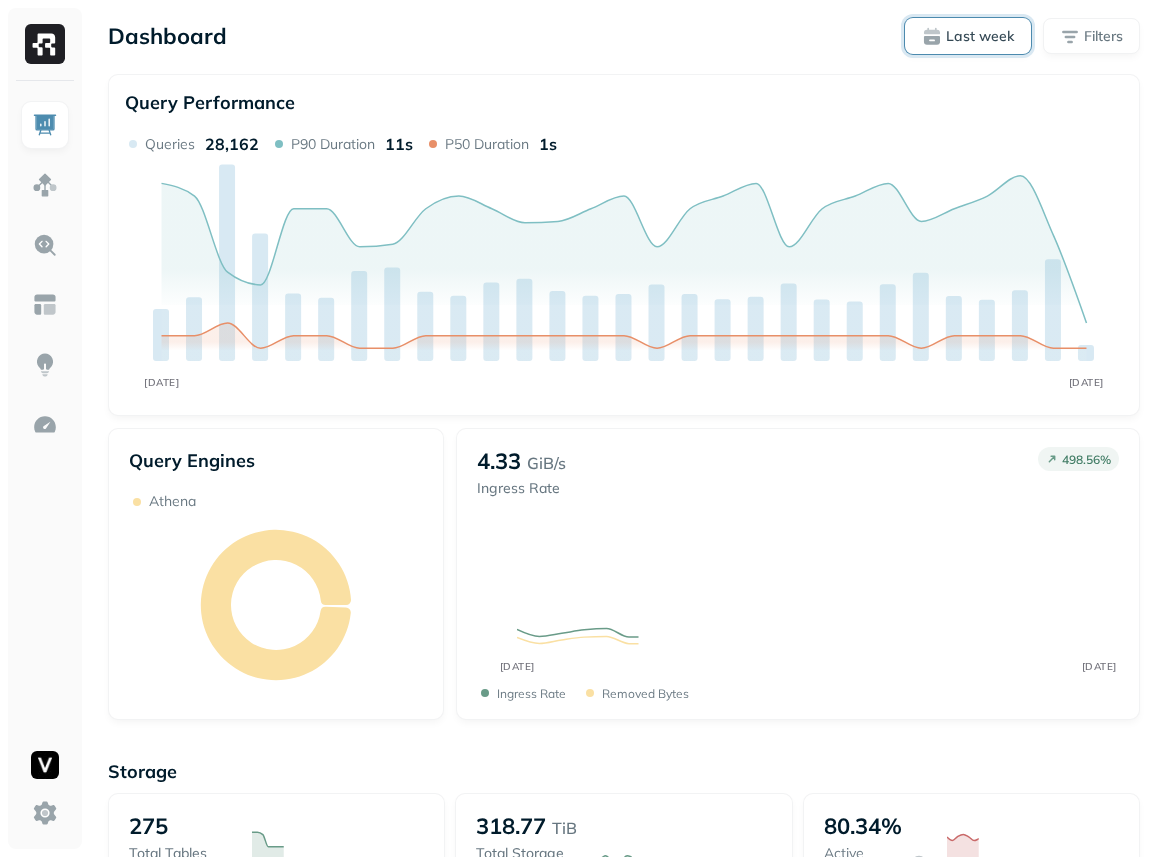 click on "Last week" at bounding box center (968, 36) 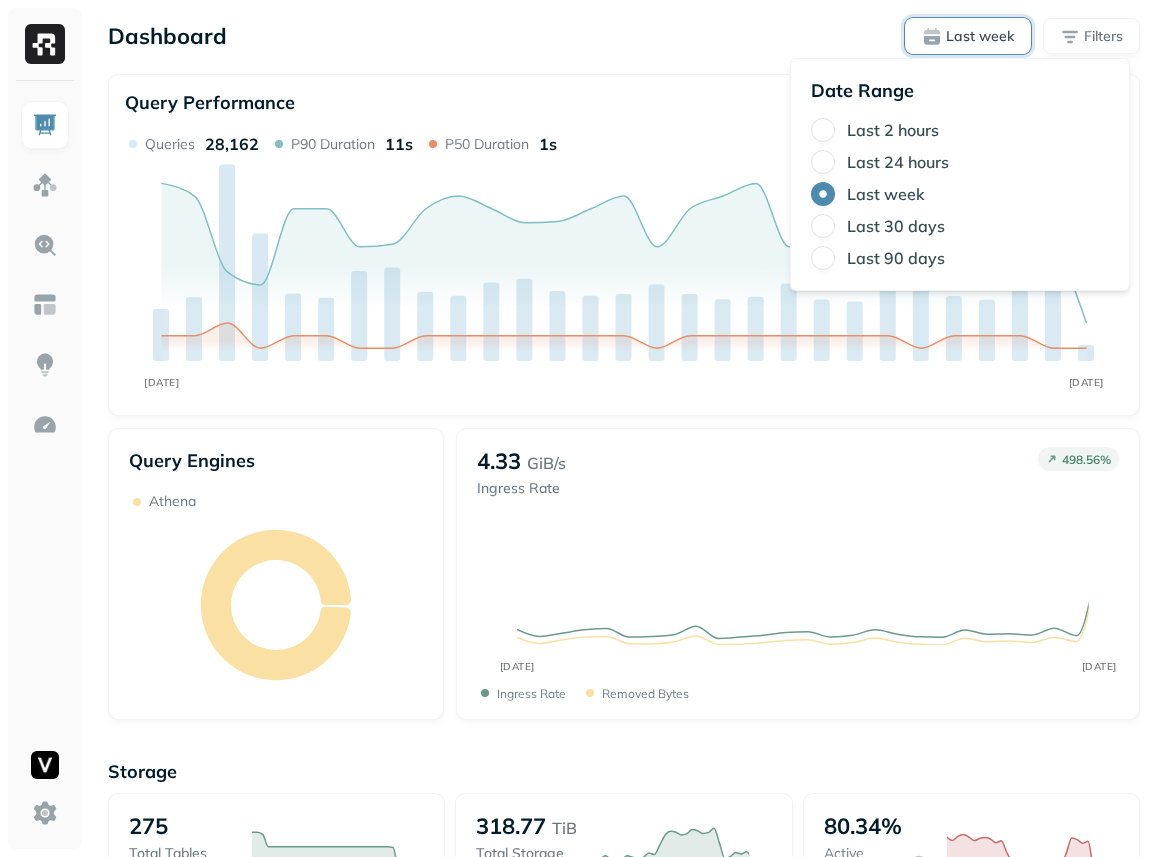 click on "Last week" at bounding box center (968, 36) 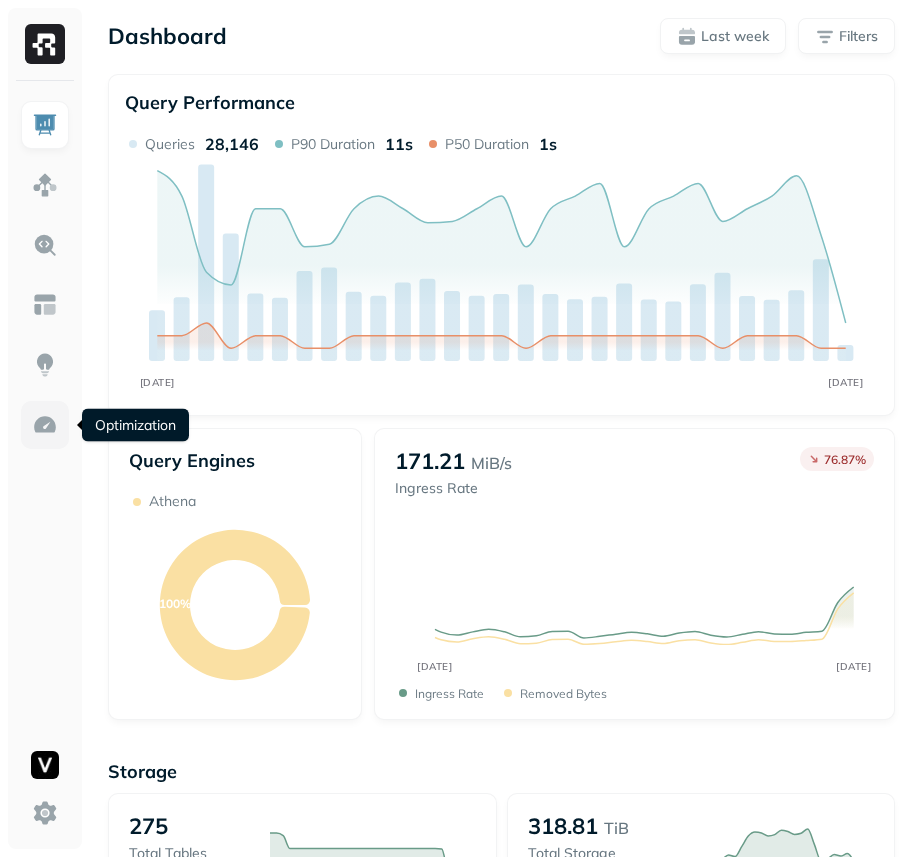 click at bounding box center (45, 425) 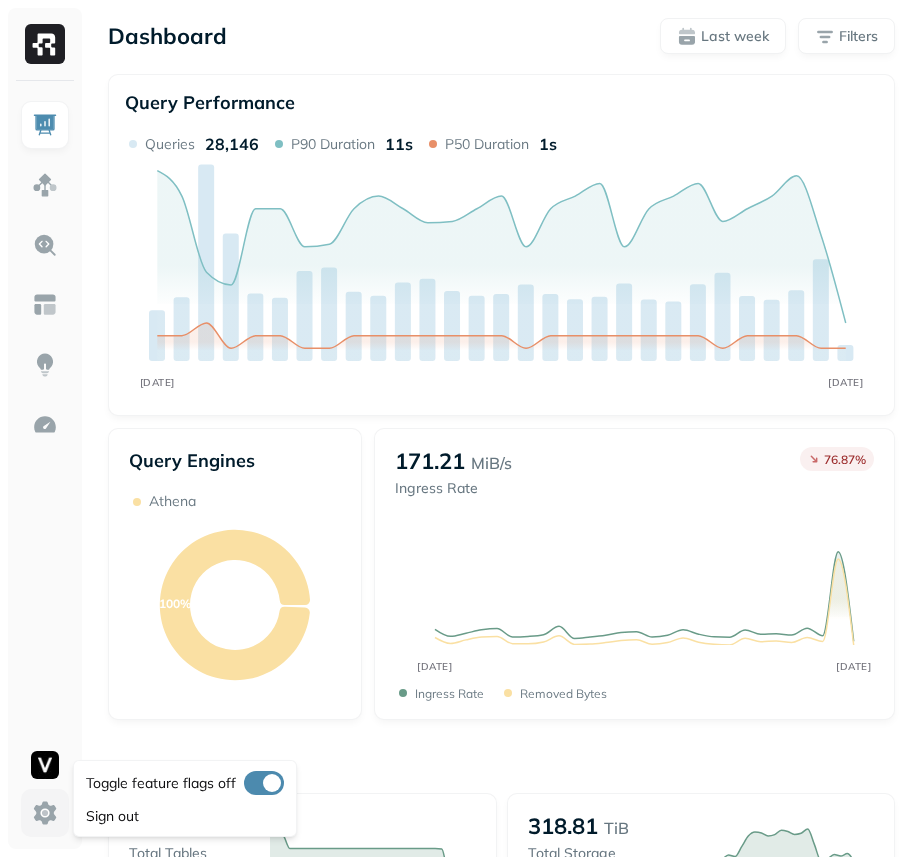 click on "Dashboard Last week Filters Query Performance JUN [DATE] Queries 28,146 P90 Duration 11s P50 Duration 1s Query Engines Athena 100% 171.21 MiB/s Ingress Rate 76.87 % JUN [DATE] Ingress Rate Removed bytes Storage 275 Total tables 17.91 % JUN [DATE] 318.81 TiB Total storage 0.26 % JUN [DATE] 80.34% Active storage 11.05 % JUN [DATE] Unused Assets 51.5 TiB Total Unused Storage $14,556 / year Unused Storage Cost Snapshots Tables Inactive storage is larger than ** % Table Name Snapshots Oldest Snapshot Inactive Storage Yearly Cost adn_lakehouse_silver.cleaned_events 11 a month ago 16.23 TiB 43.91% $4,586 adn_lakehouse_[DOMAIN_NAME]__win_obs 12 a month ago 11.77 TiB 47.91% $3,325 adn_lakehouse_silver.van_sessions 43 a month ago 6.62 TiB 70.97% $1,870 adn_lakehouse_[DOMAIN_NAME]__win_with_vfs_obs 20 a month ago 3.56 TiB 38.09% $1,004 adn_lakehouse_[DOMAIN_NAME]__install_with_vfs_obs 67 a month ago 1.91 TiB 79.09% $539 Total 78 Page  1  of  16 25 Toggle feature flags   off Sign out" at bounding box center (457, 793) 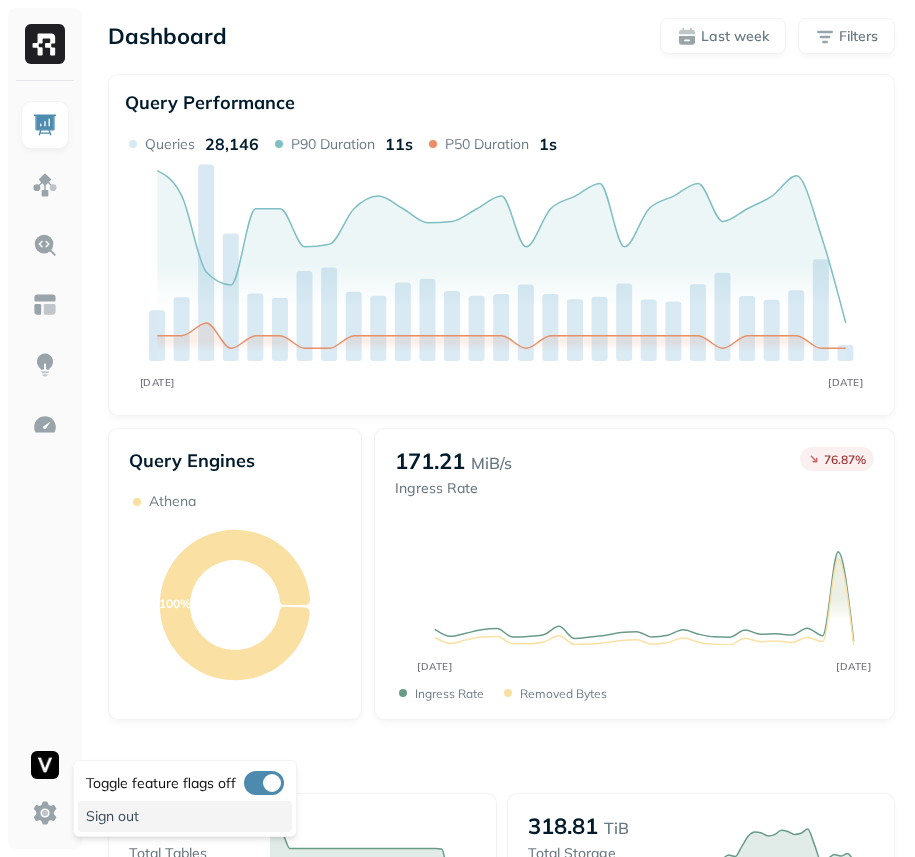 click on "Sign out" at bounding box center (112, 816) 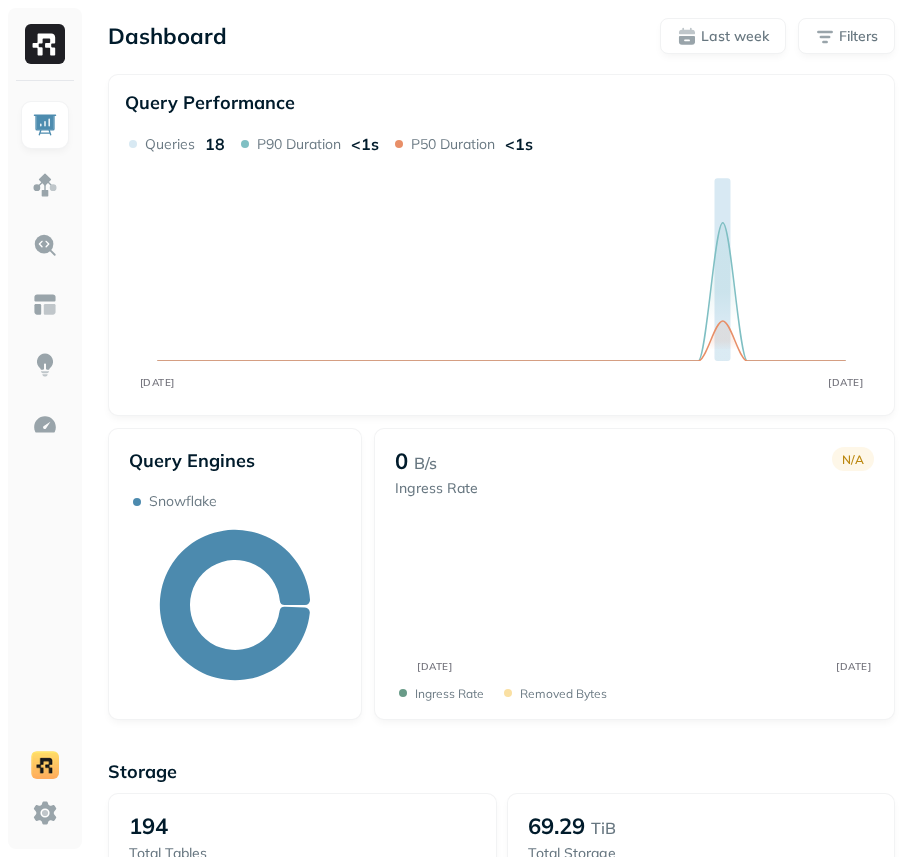 scroll, scrollTop: 0, scrollLeft: 0, axis: both 